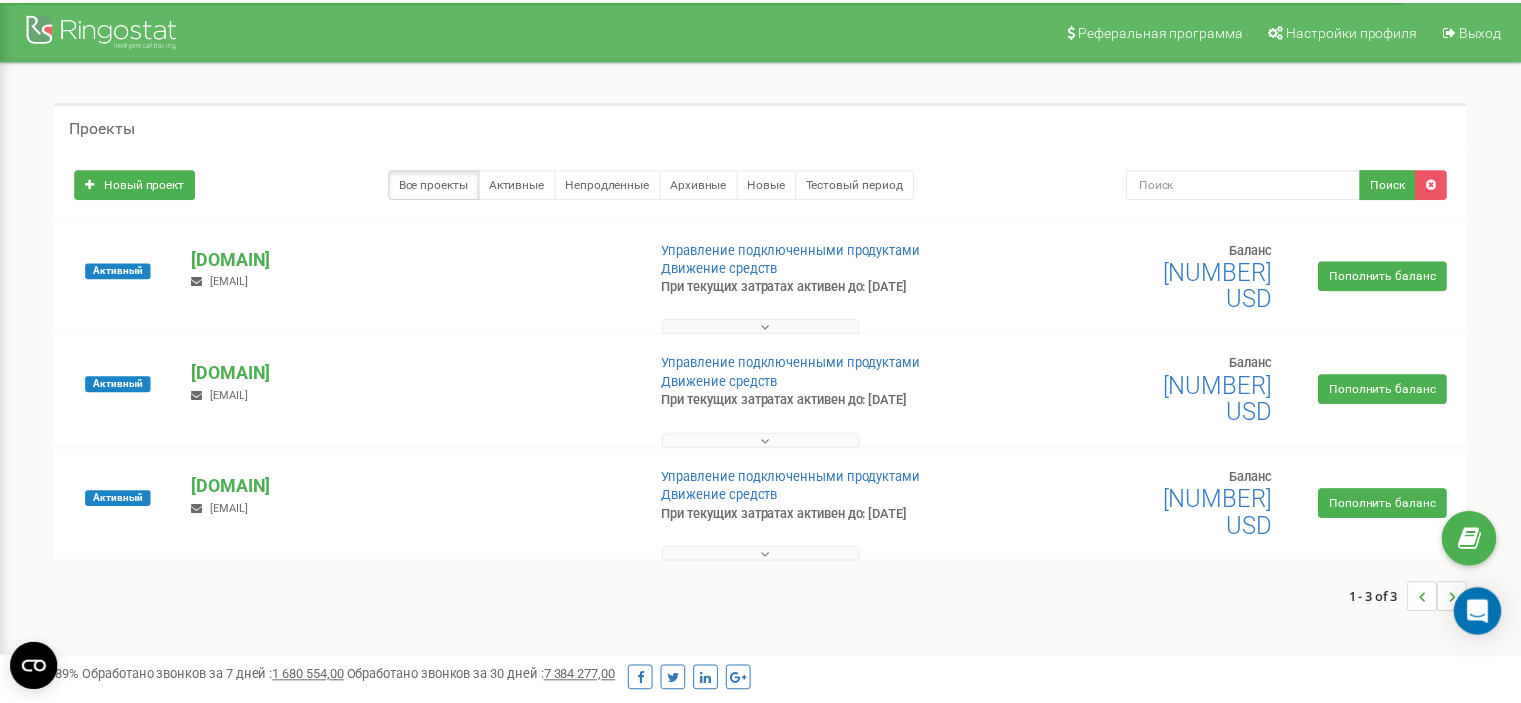 scroll, scrollTop: 0, scrollLeft: 0, axis: both 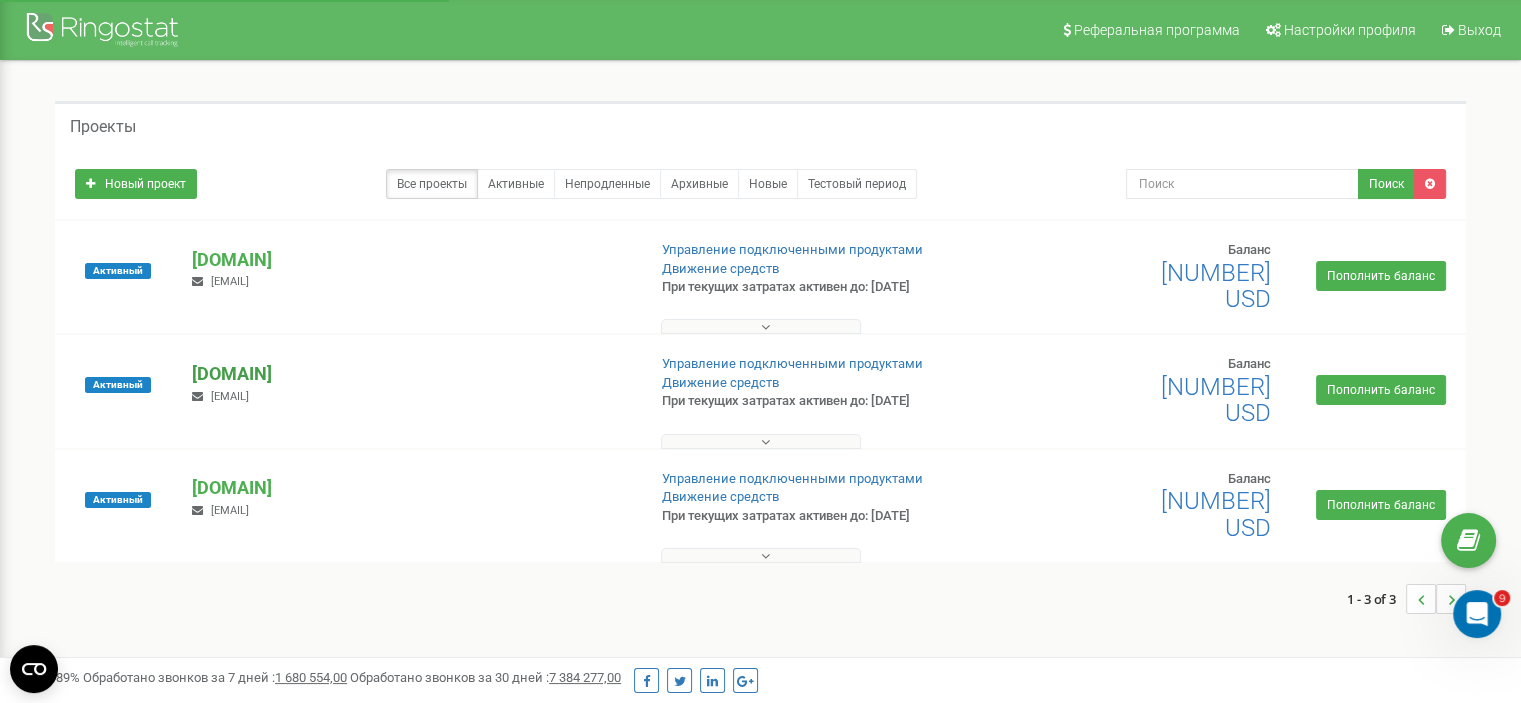 click on "[WEBSITE]" at bounding box center [410, 374] 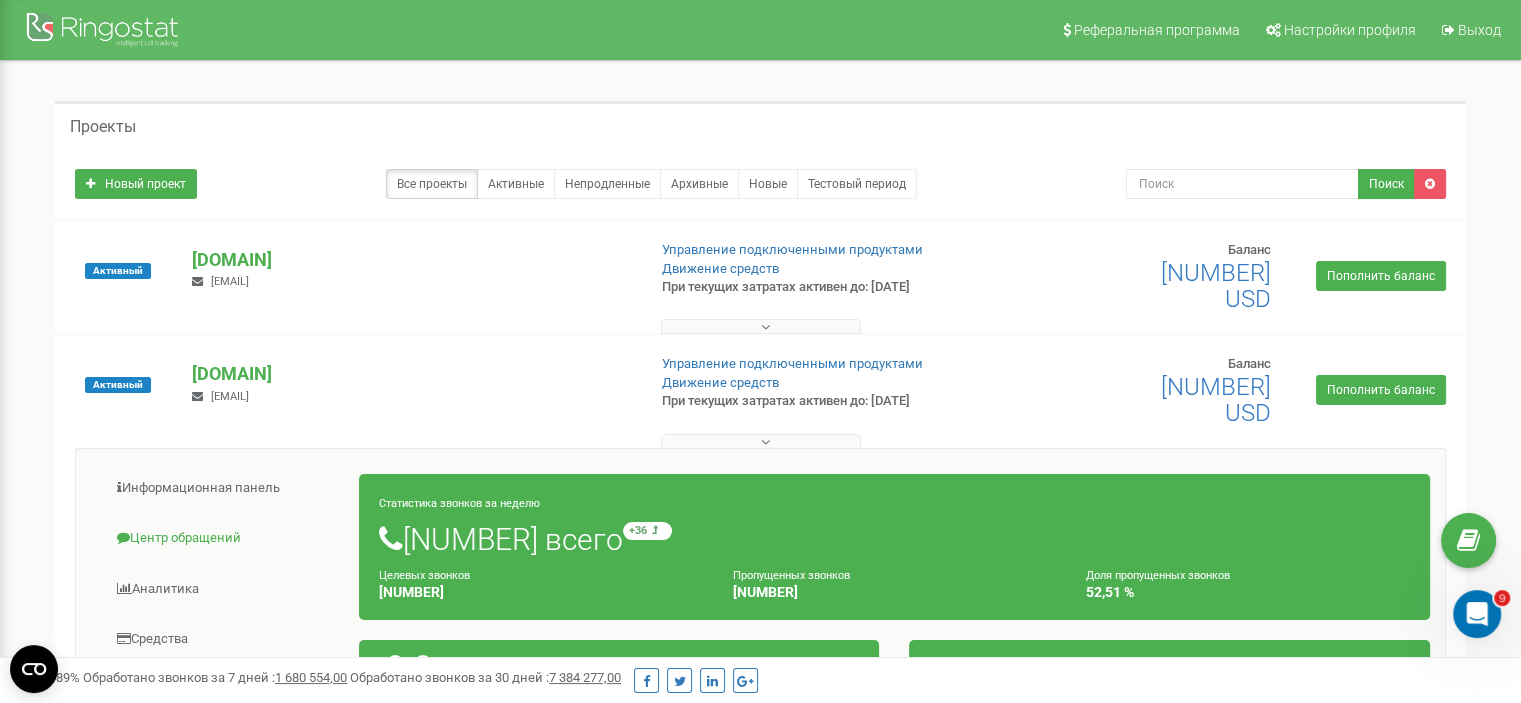 scroll, scrollTop: 200, scrollLeft: 0, axis: vertical 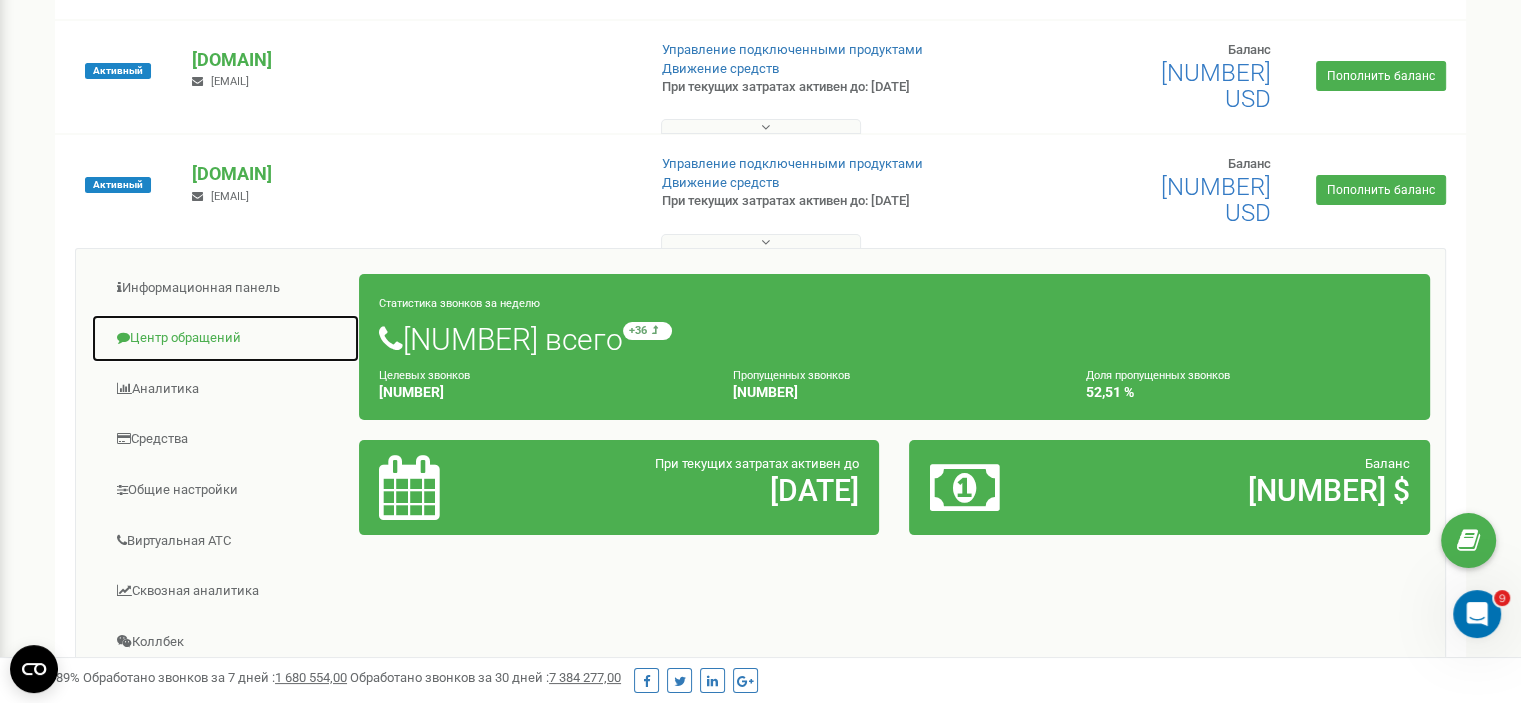 click on "Центр обращений" at bounding box center (225, 338) 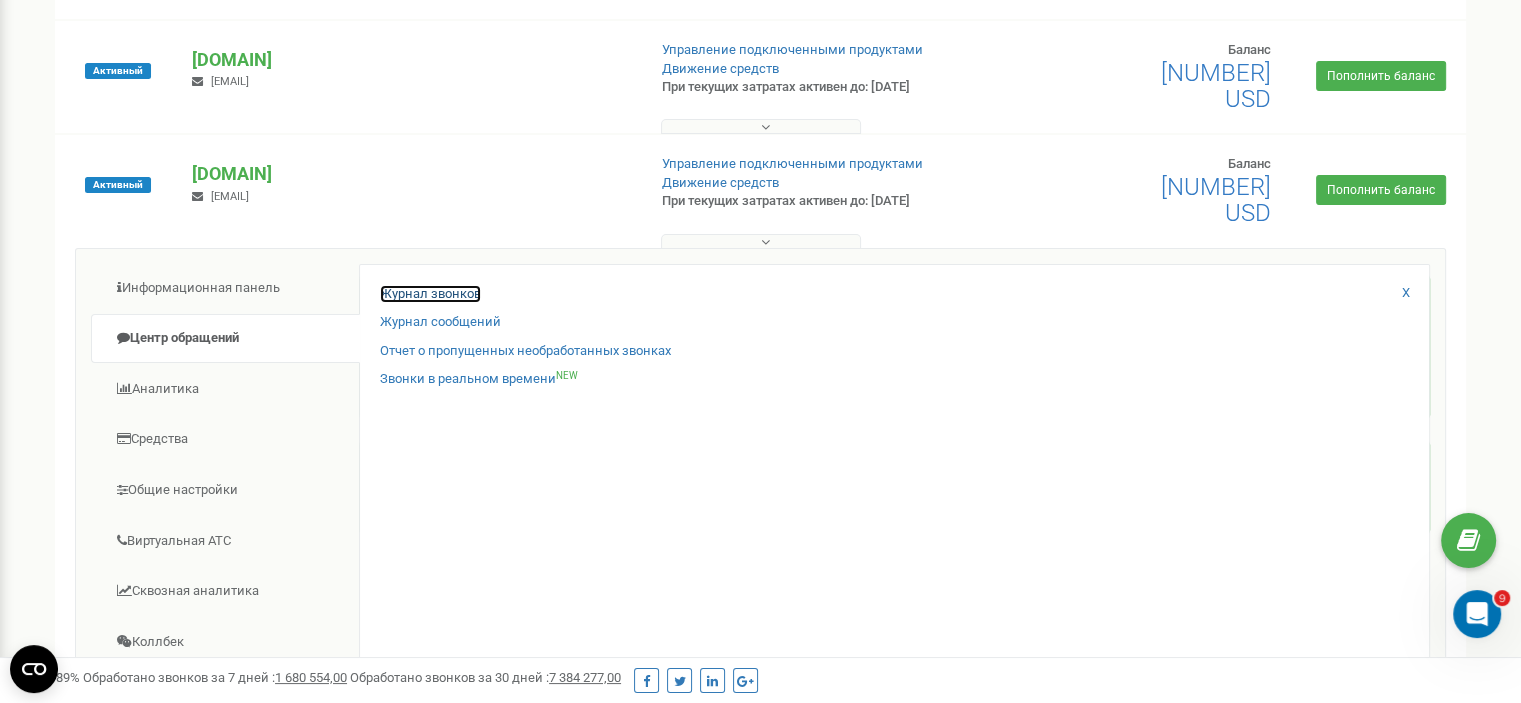 click on "Журнал звонков" at bounding box center [430, 294] 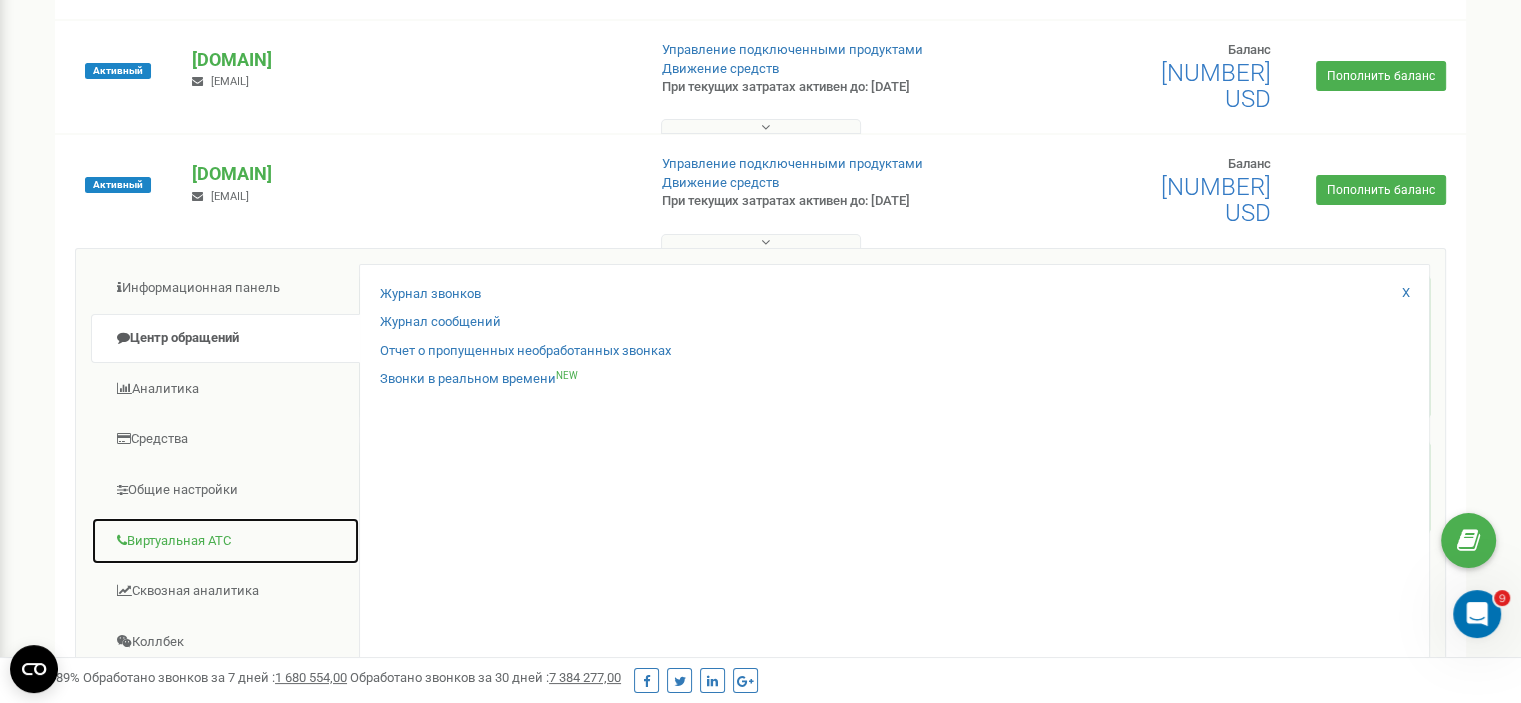 click on "Виртуальная АТС" at bounding box center (225, 541) 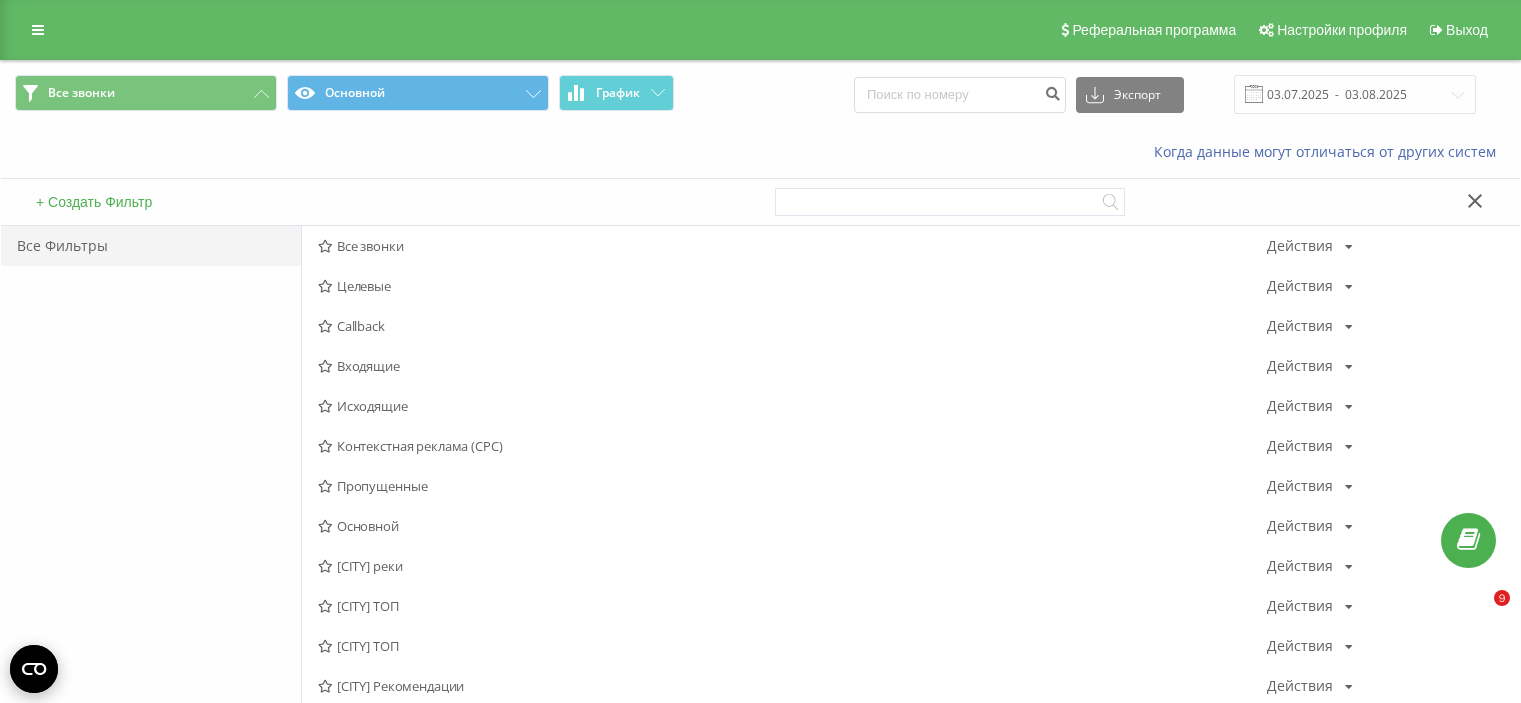 scroll, scrollTop: 0, scrollLeft: 0, axis: both 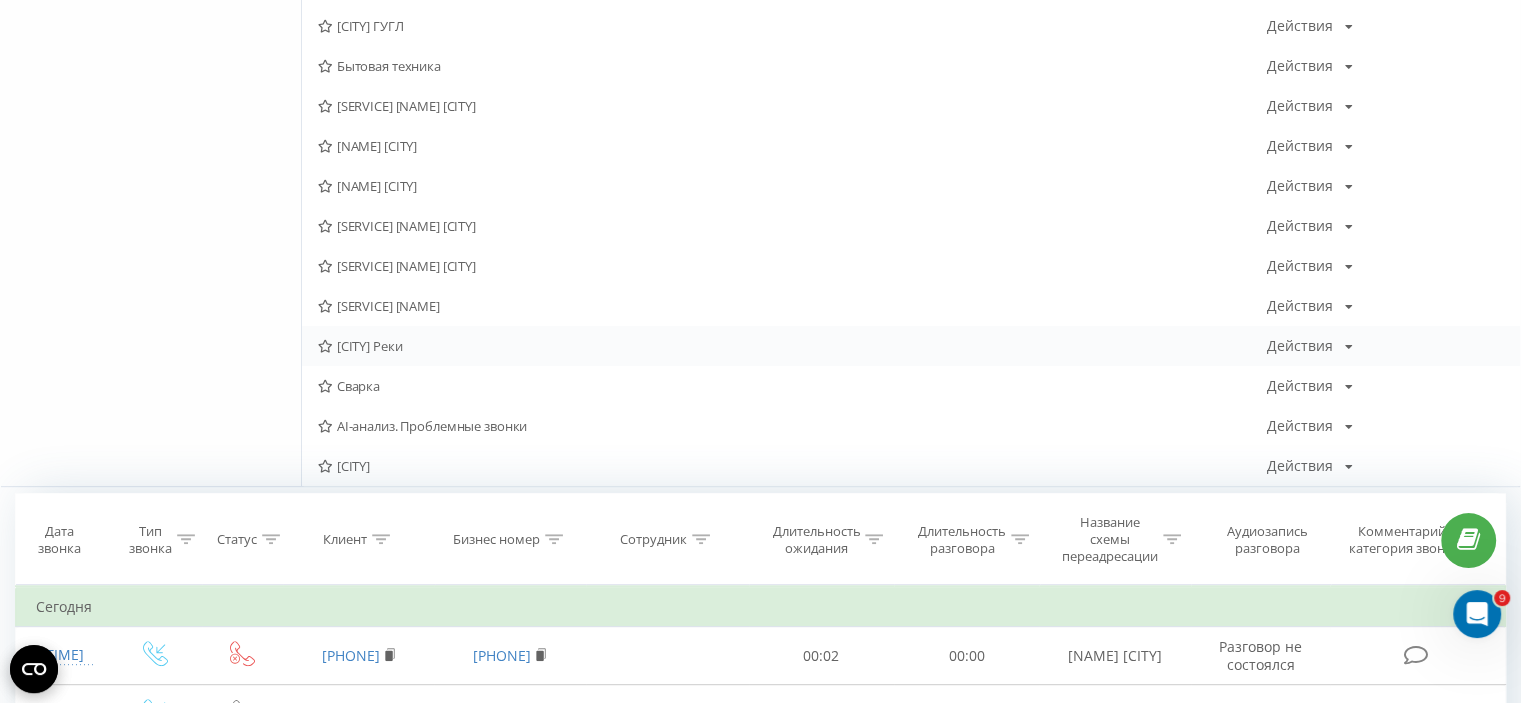 click on "[CITY] Реки" at bounding box center (792, 346) 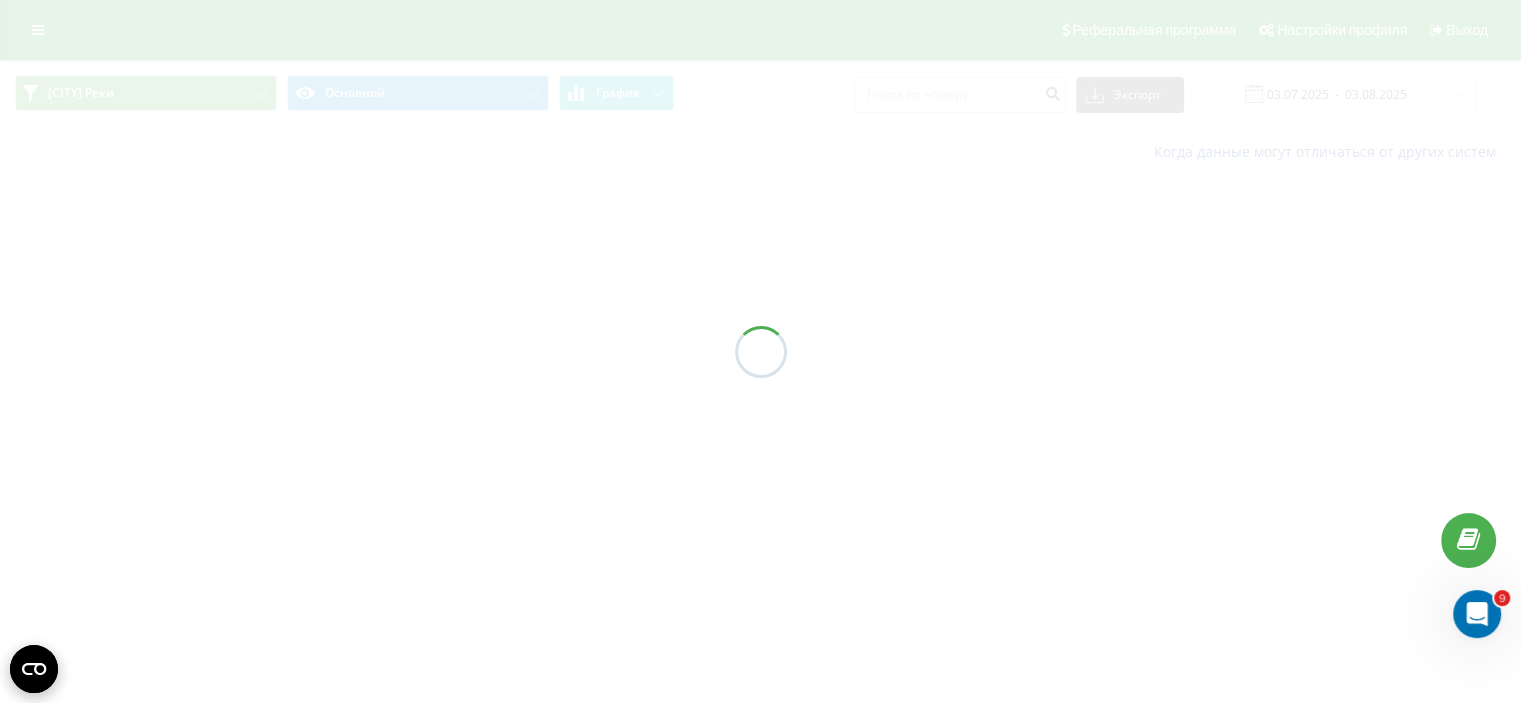 scroll, scrollTop: 0, scrollLeft: 0, axis: both 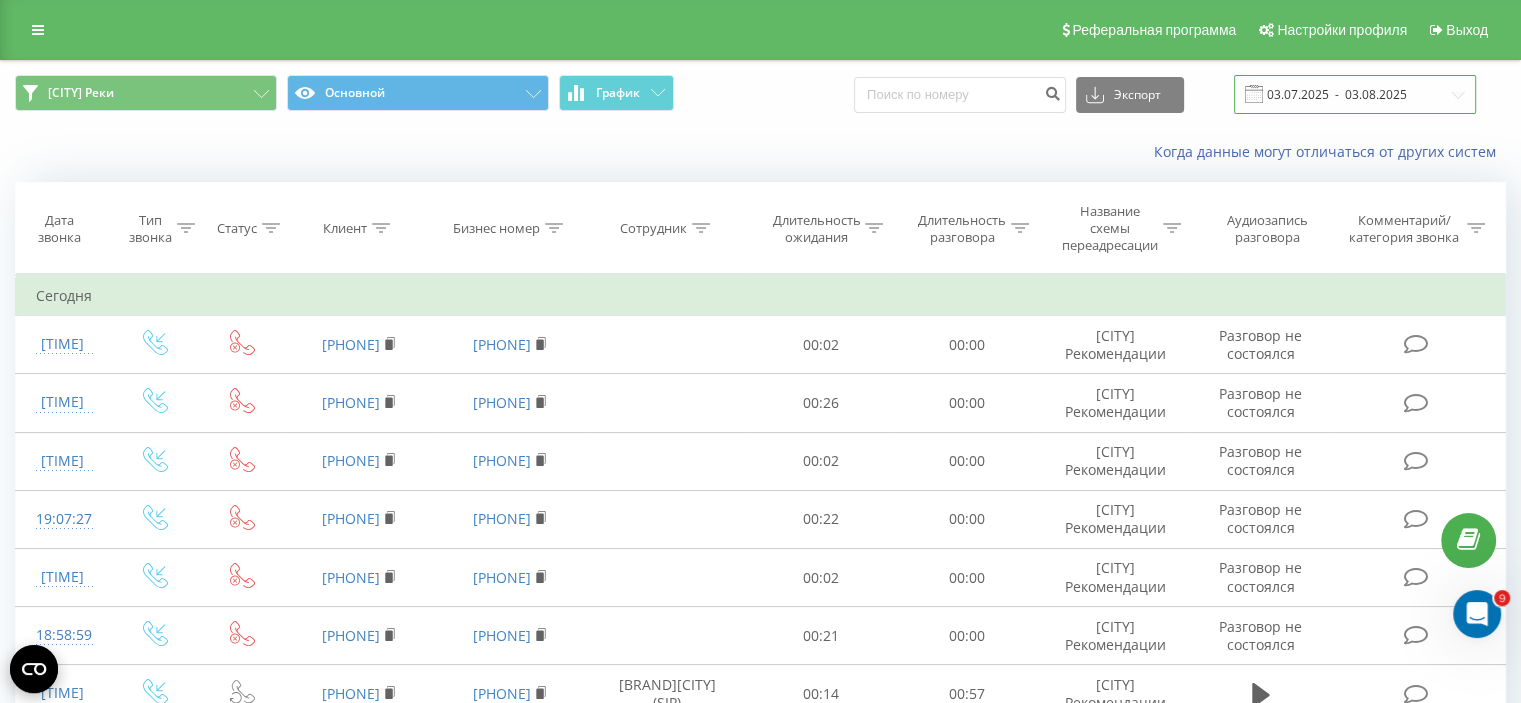 click on "03.07.2025  -  03.08.2025" at bounding box center (1355, 94) 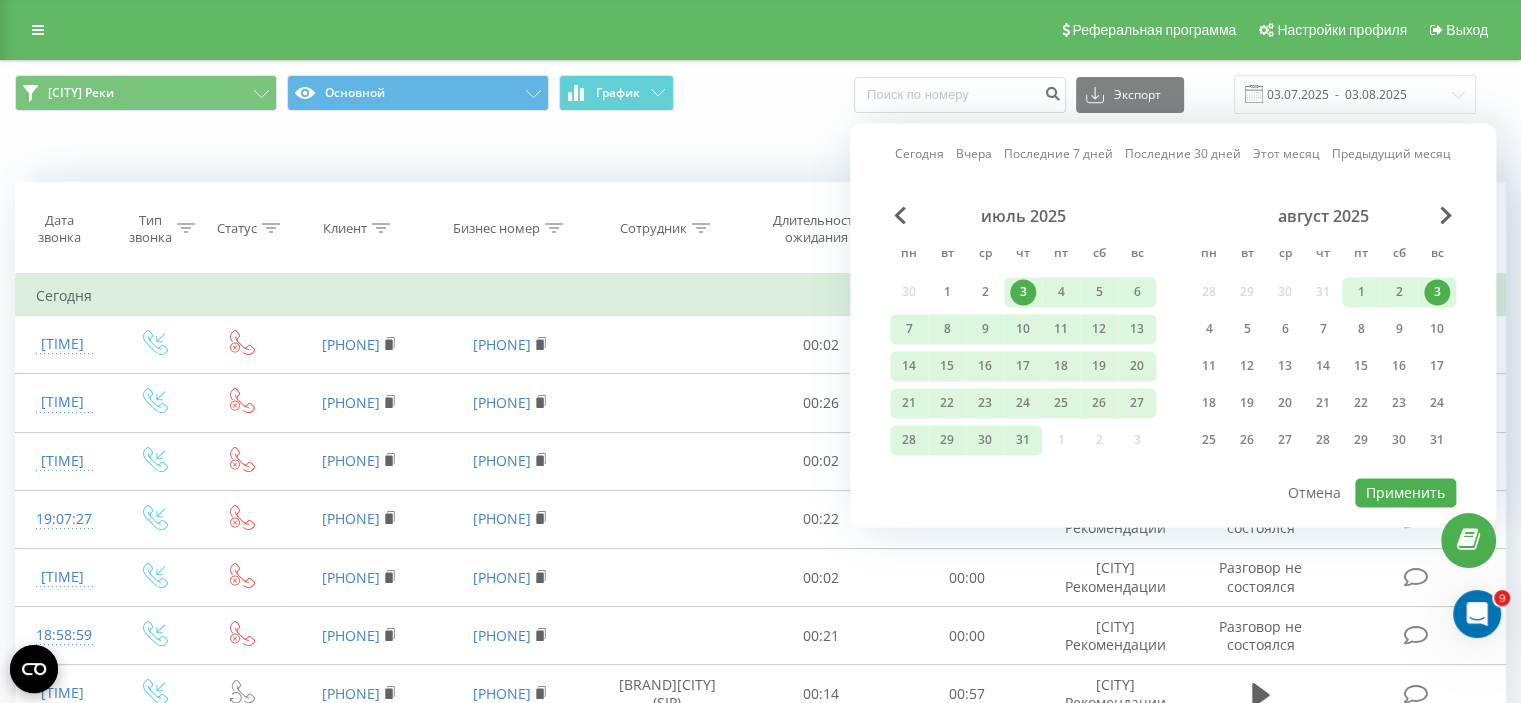 click on "3" at bounding box center (1437, 292) 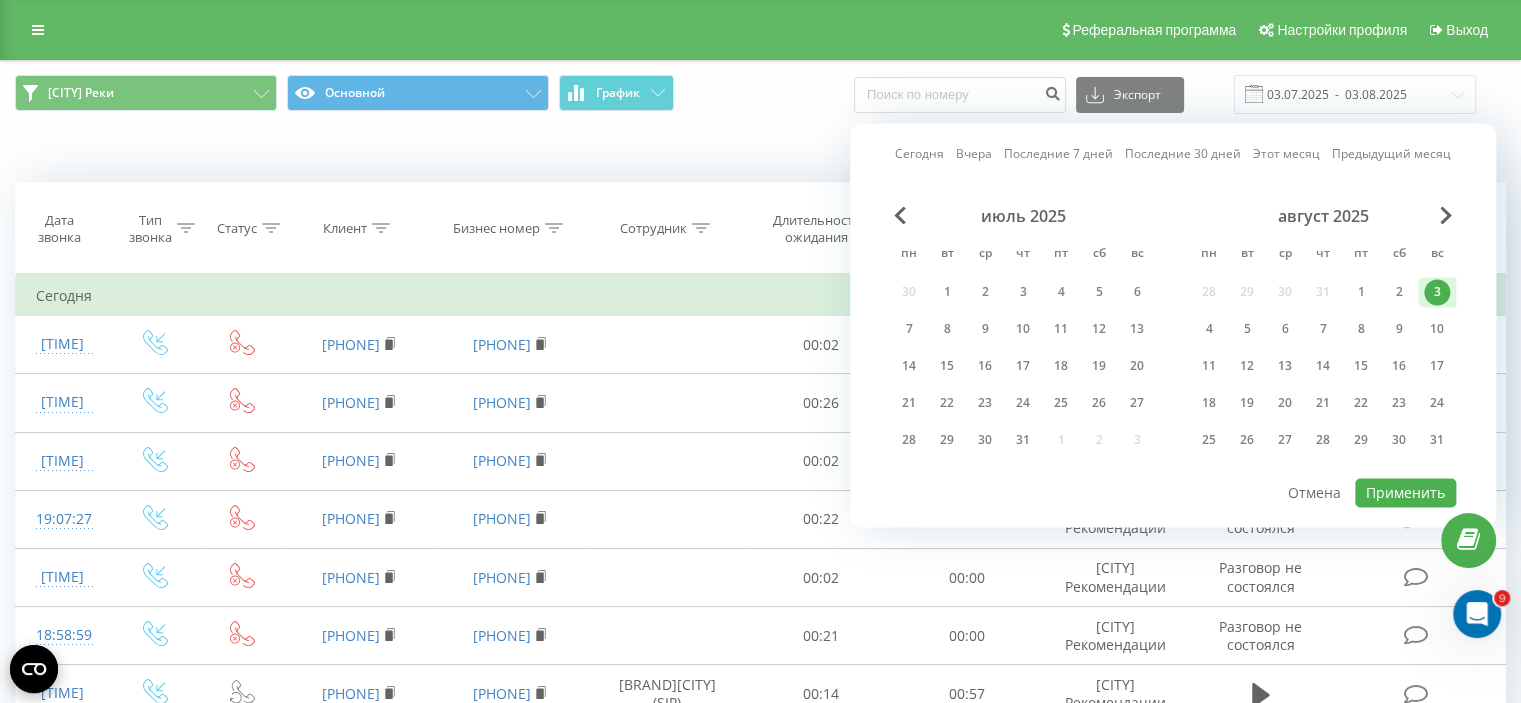 click on "3" at bounding box center (1437, 292) 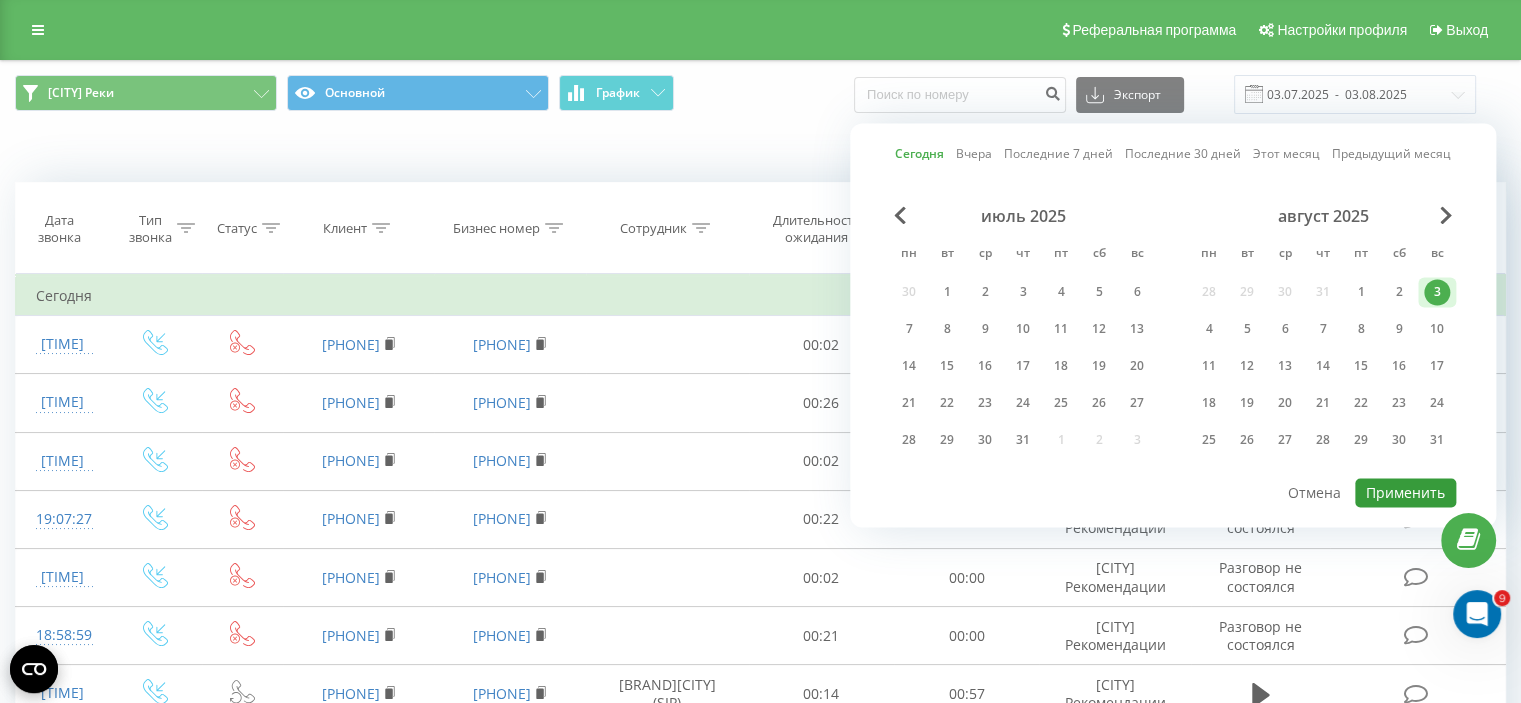 click on "Применить" at bounding box center (1405, 492) 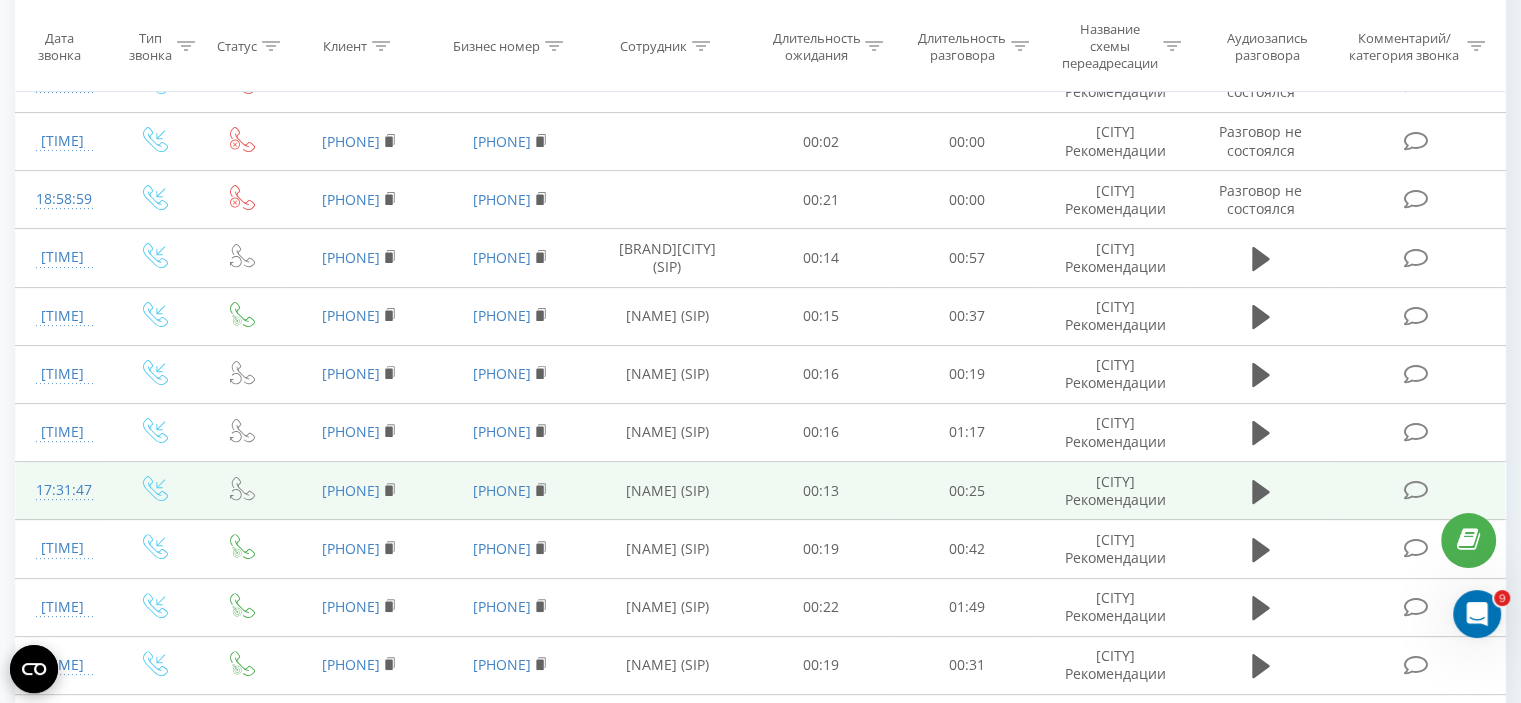 scroll, scrollTop: 0, scrollLeft: 0, axis: both 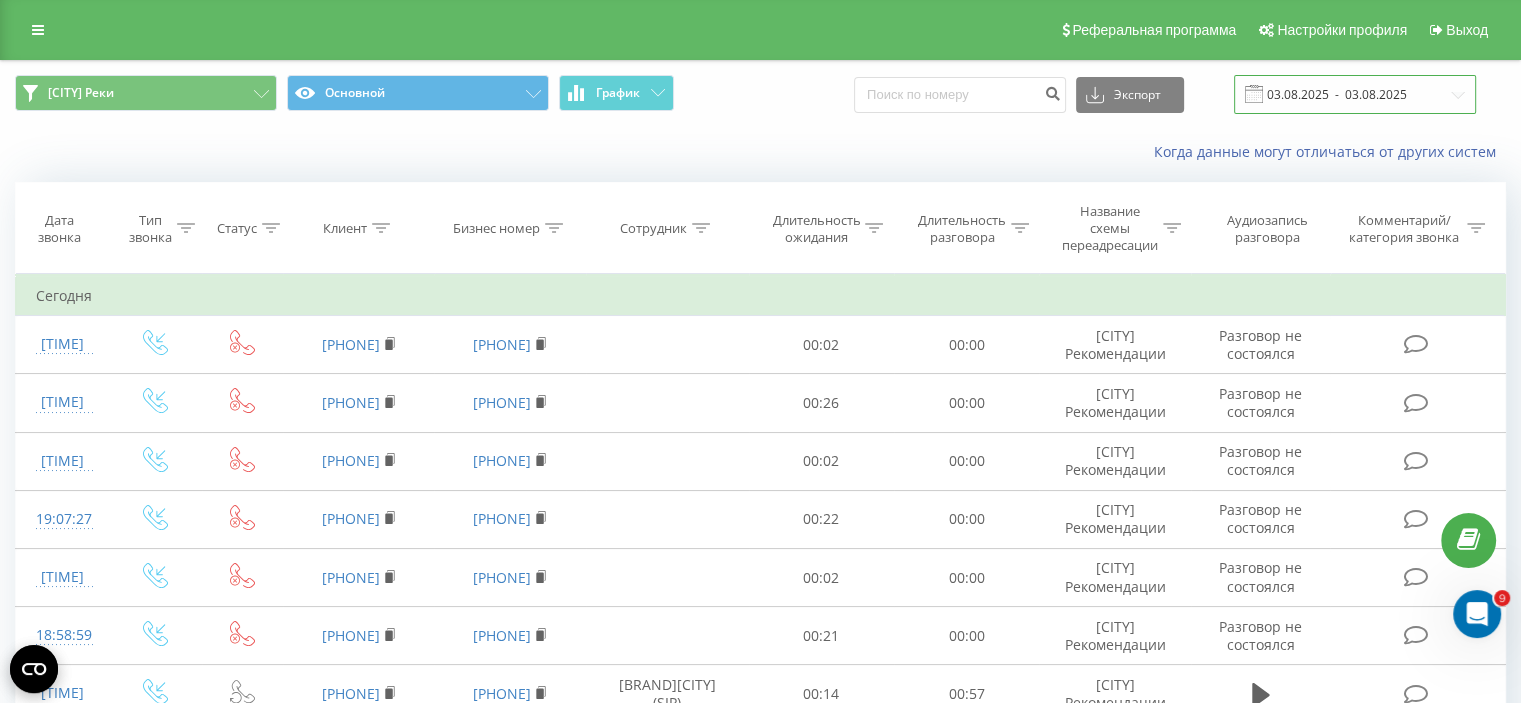 click on "03.08.2025  -  03.08.2025" at bounding box center (1355, 94) 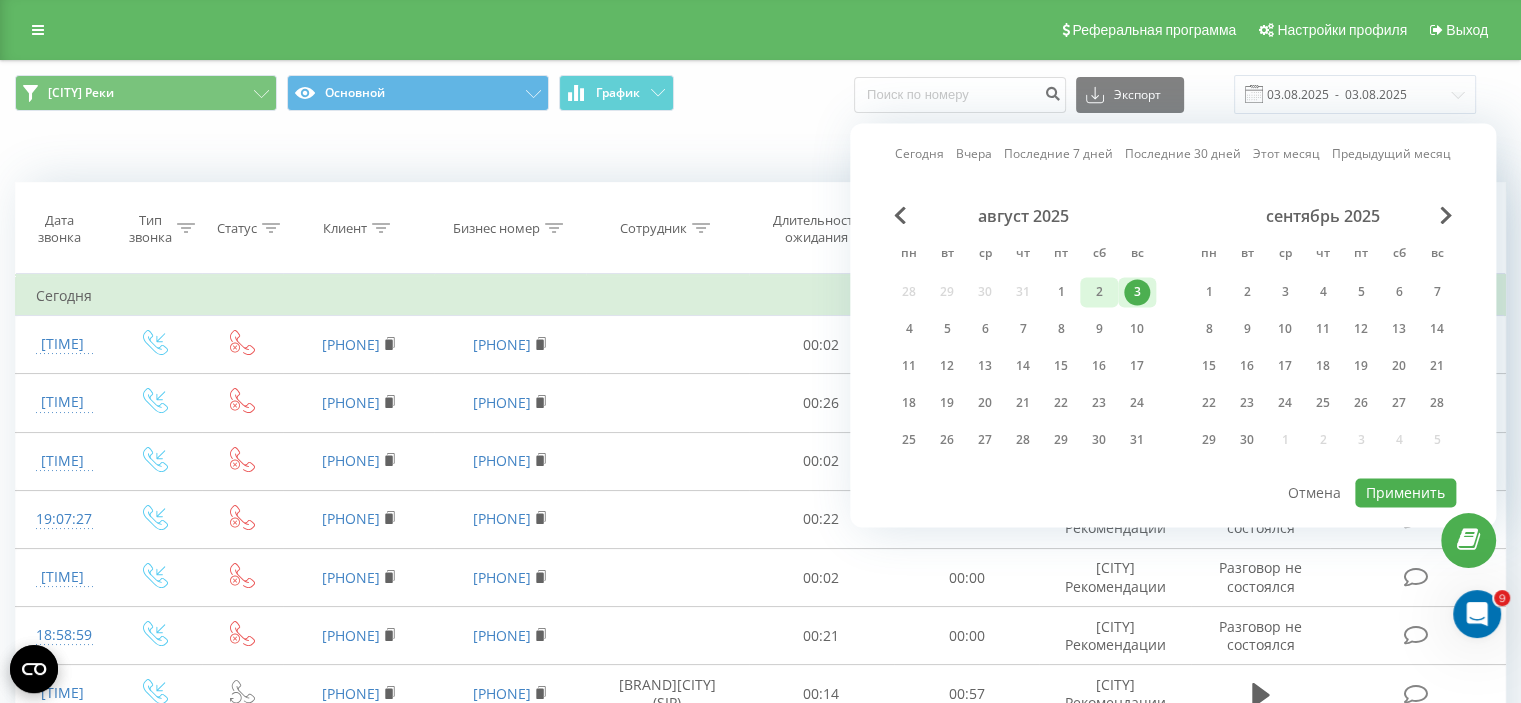 click on "2" at bounding box center [1099, 292] 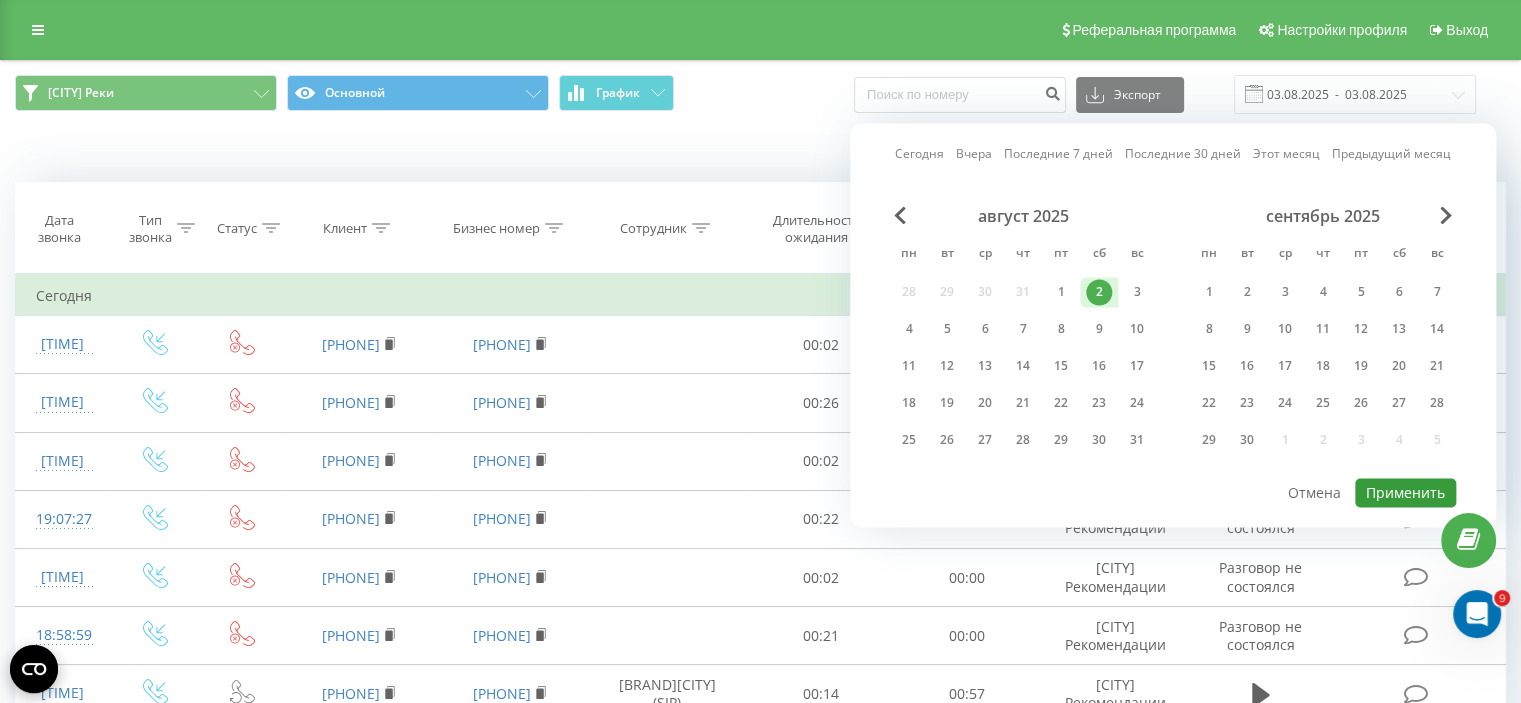 click on "Применить" at bounding box center (1405, 492) 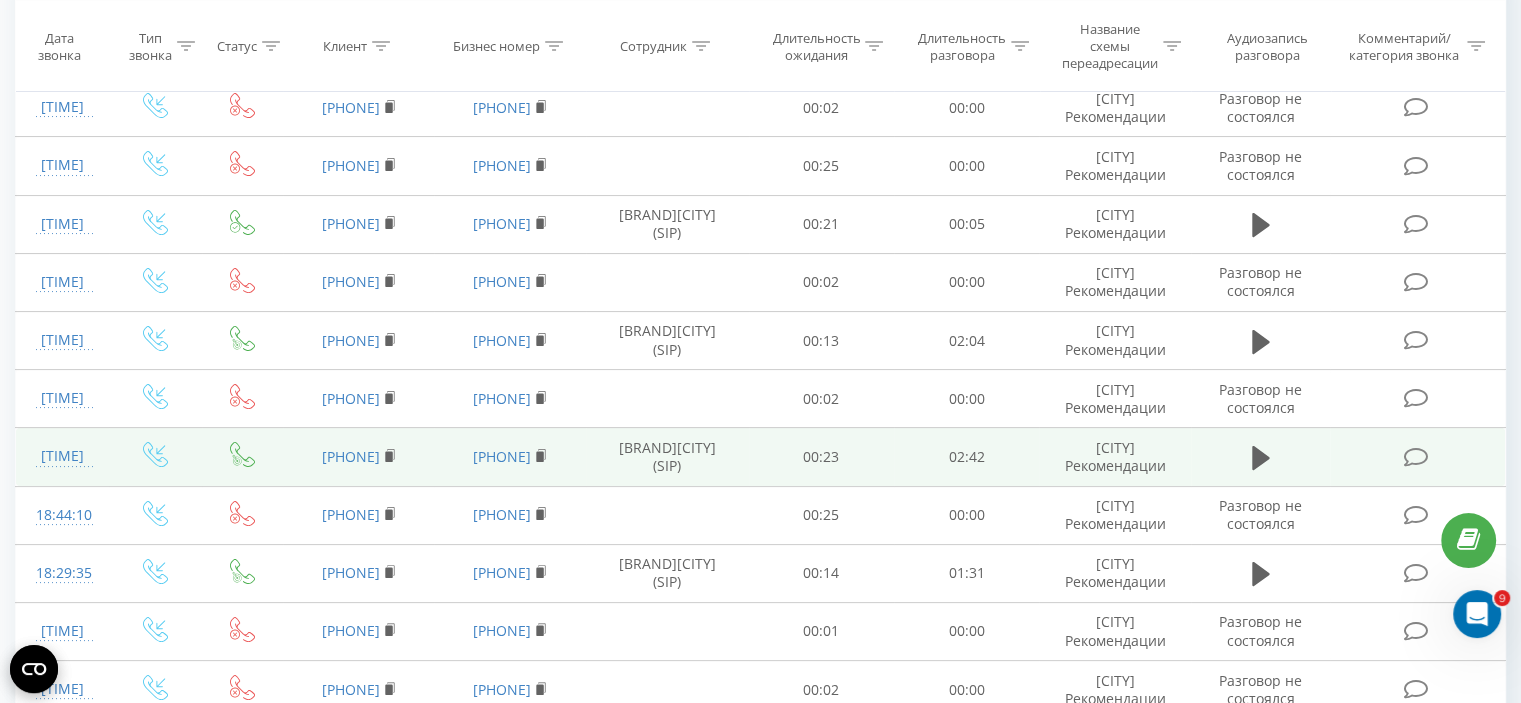 scroll, scrollTop: 0, scrollLeft: 0, axis: both 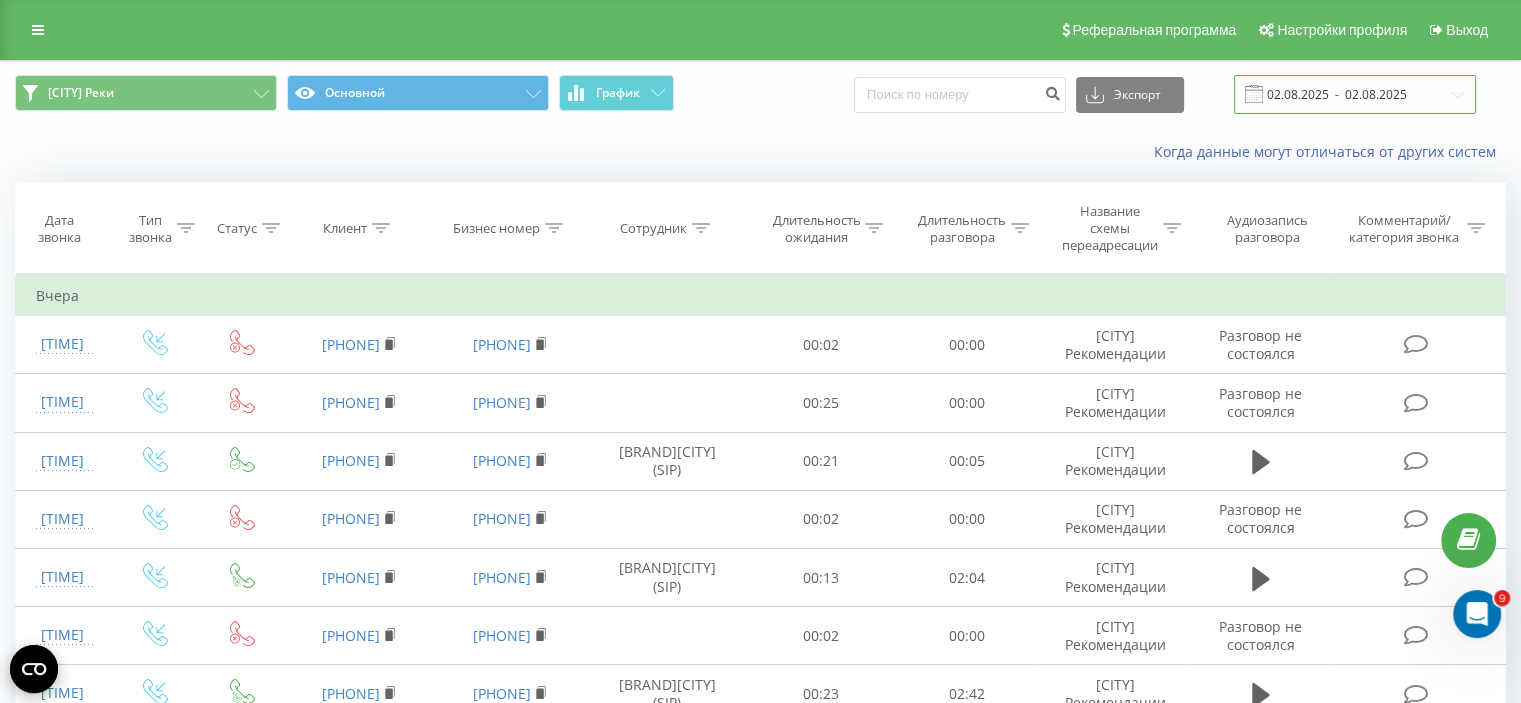 click on "02.08.2025  -  02.08.2025" at bounding box center (1355, 94) 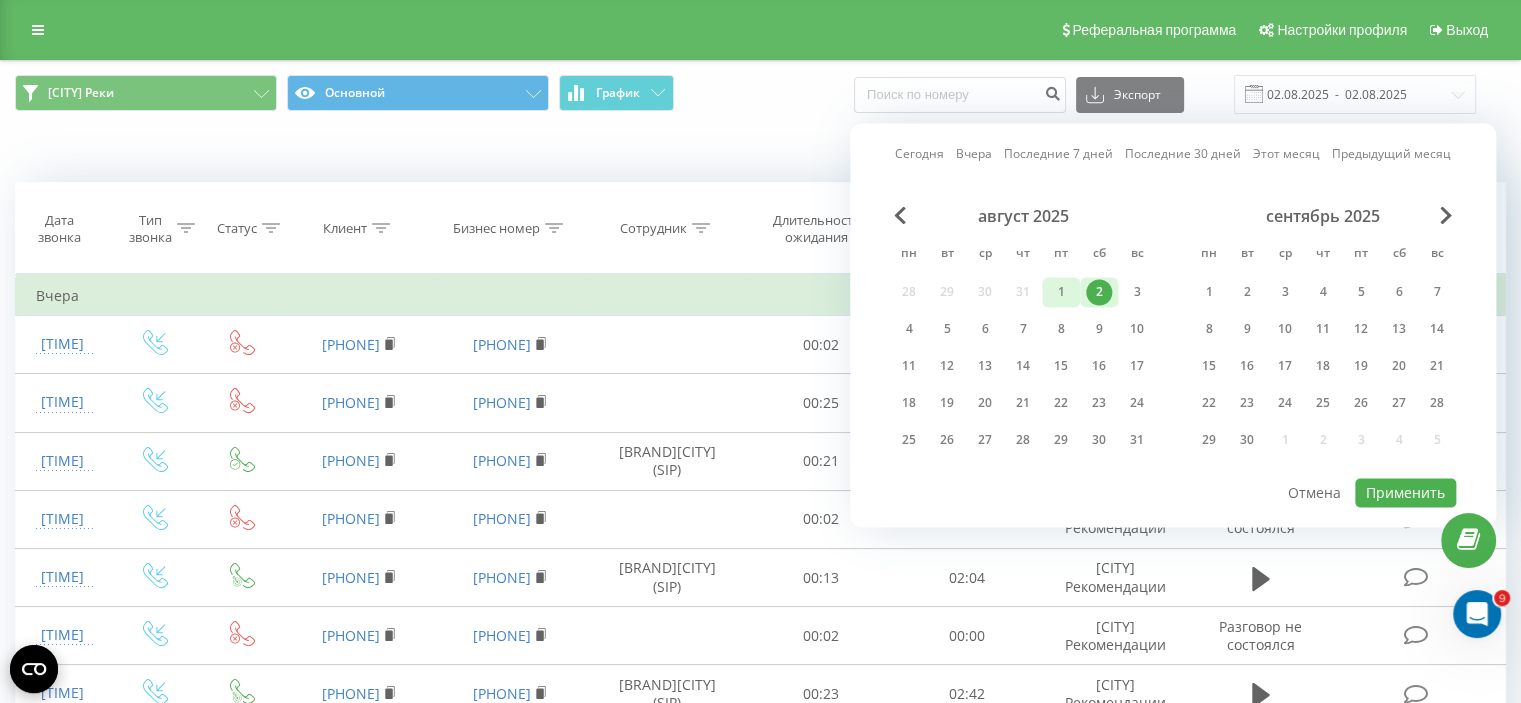 click on "1" at bounding box center (1061, 292) 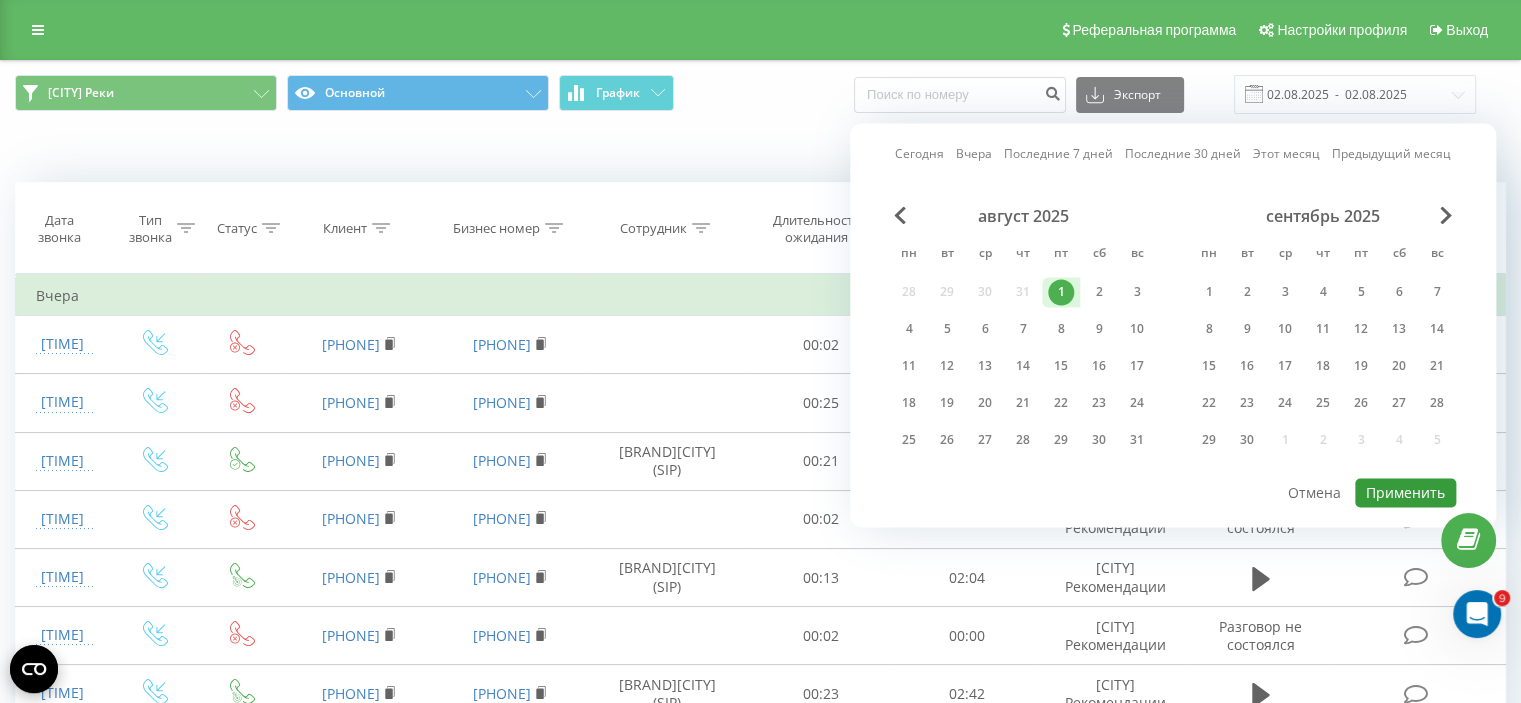 click on "Применить" at bounding box center (1405, 492) 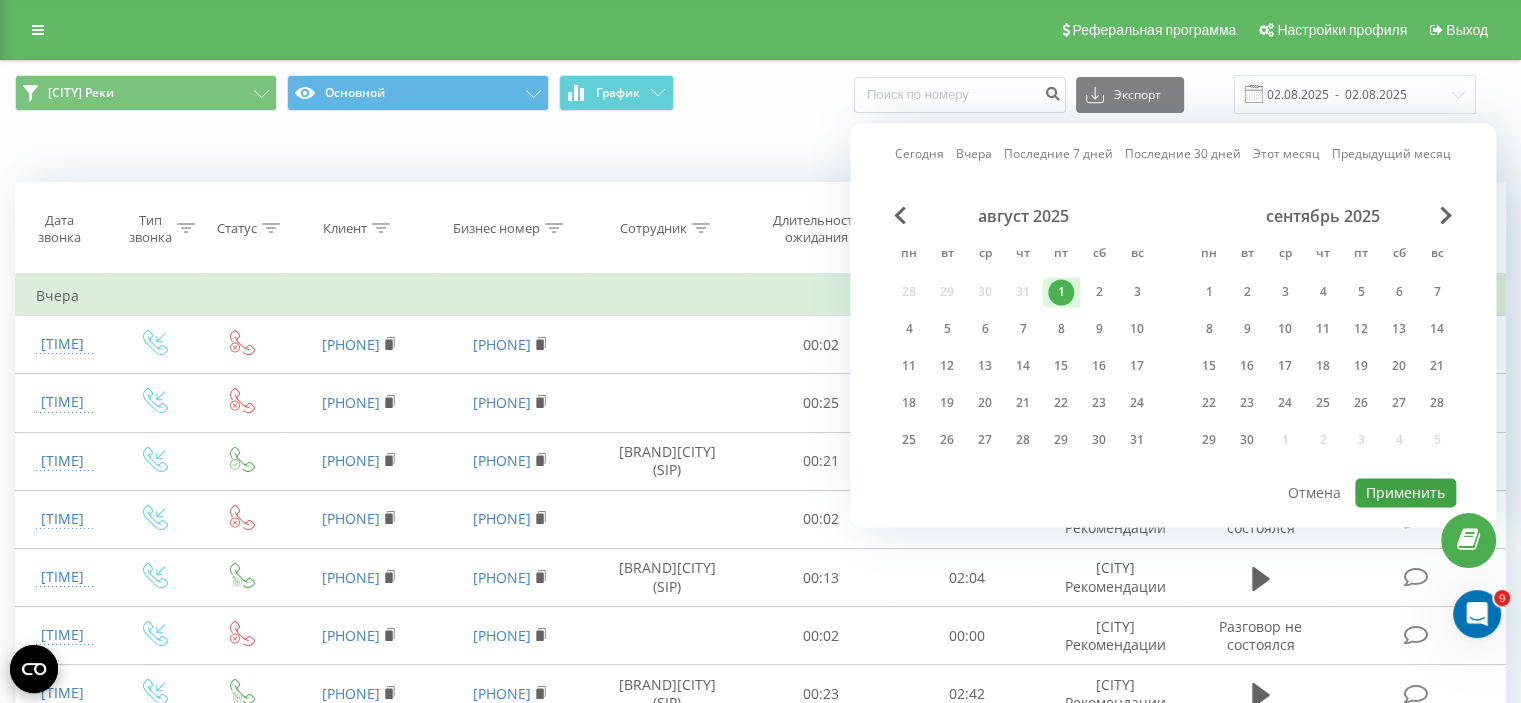 type on "01.08.2025  -  01.08.2025" 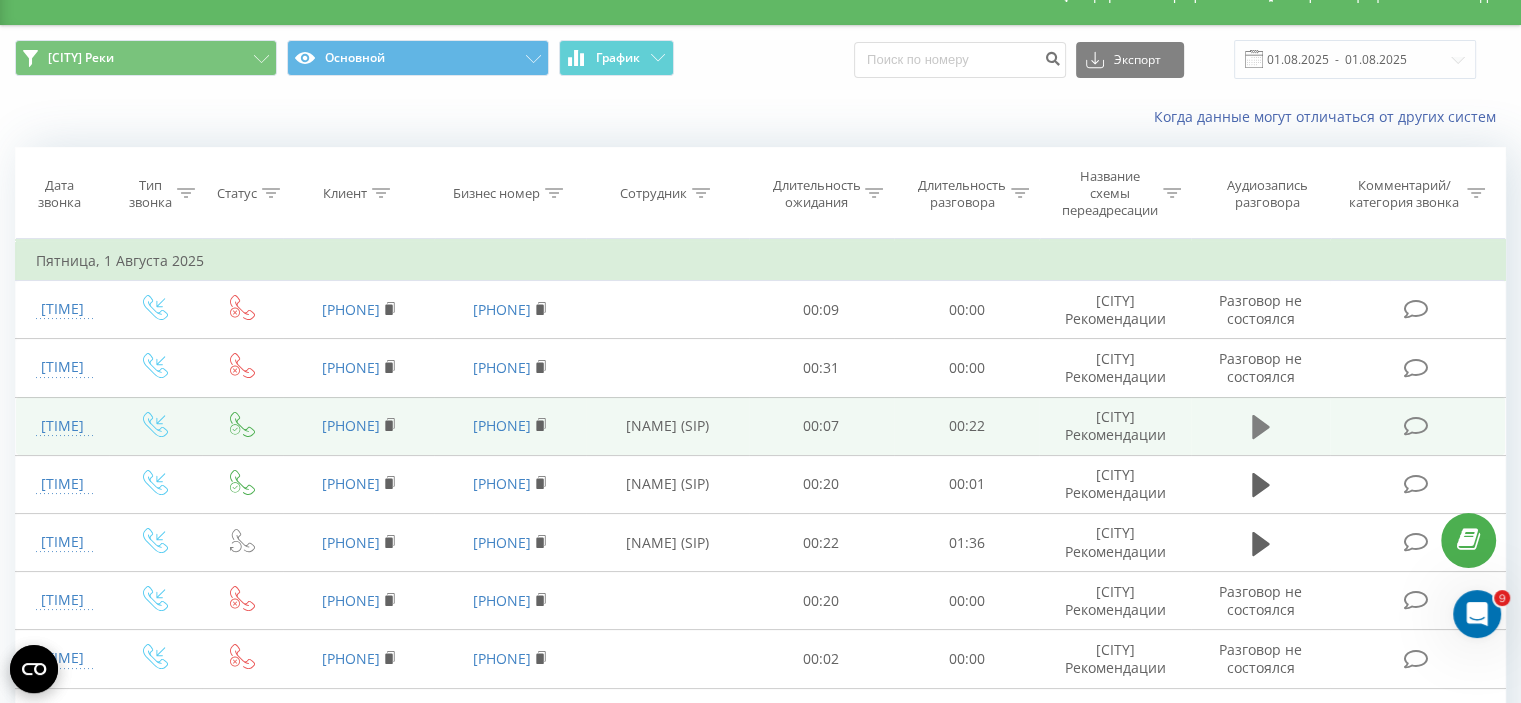 scroll, scrollTop: 0, scrollLeft: 0, axis: both 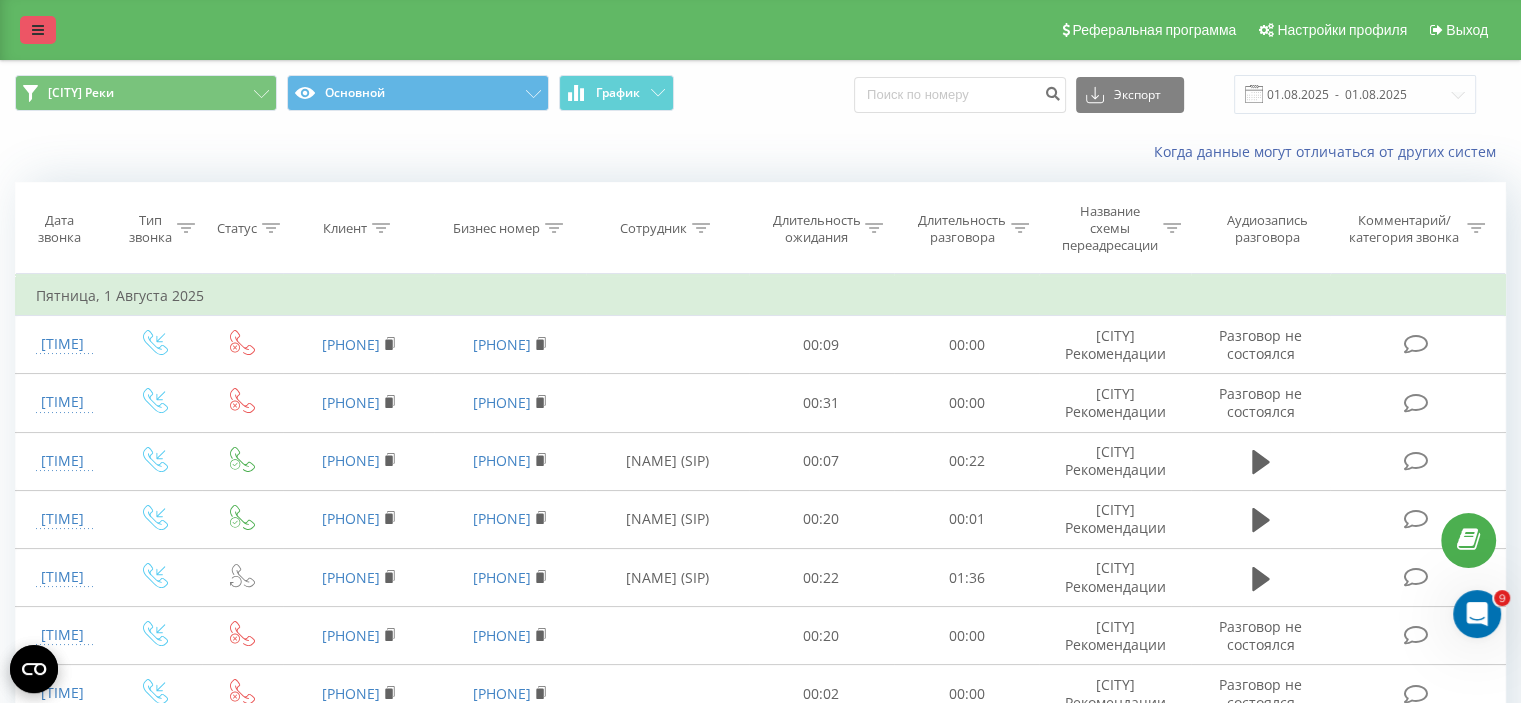 click at bounding box center (38, 30) 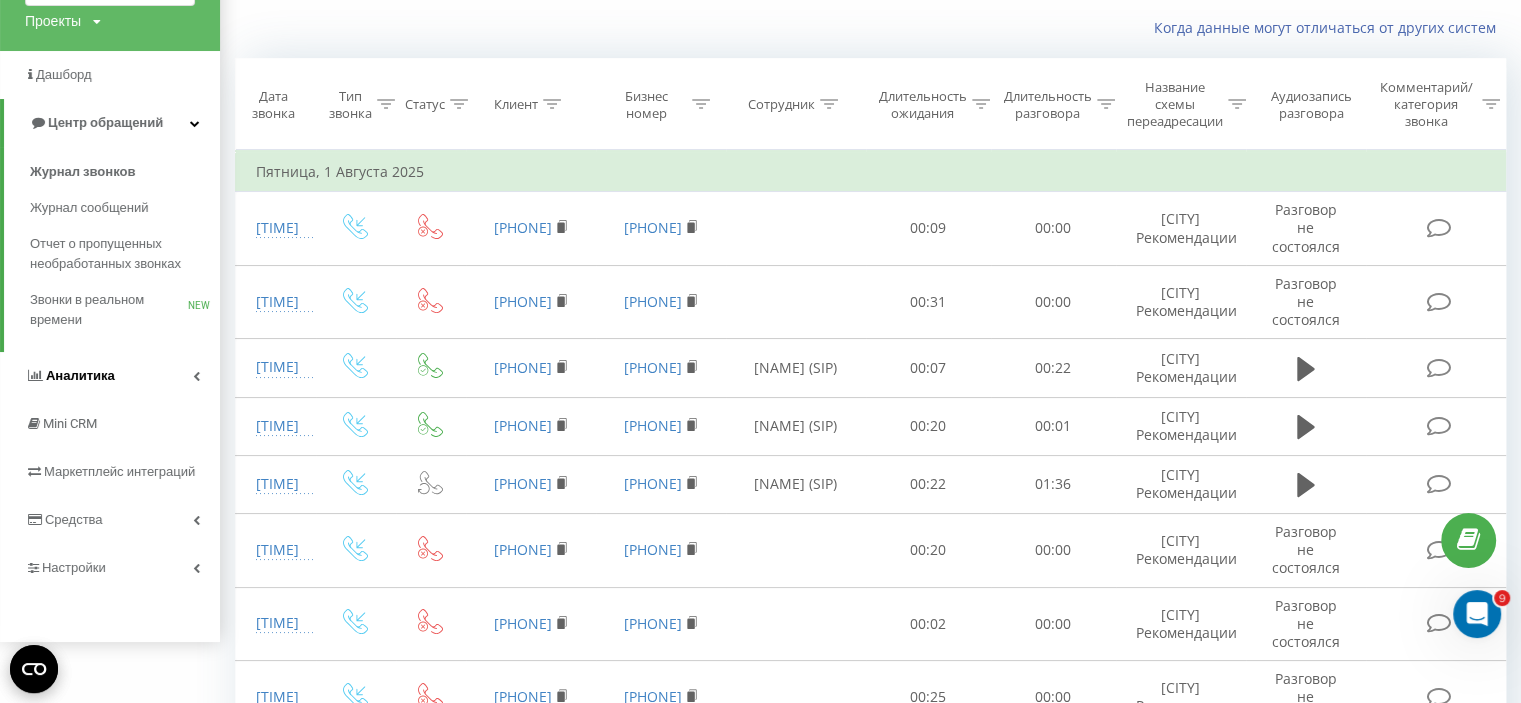 scroll, scrollTop: 0, scrollLeft: 0, axis: both 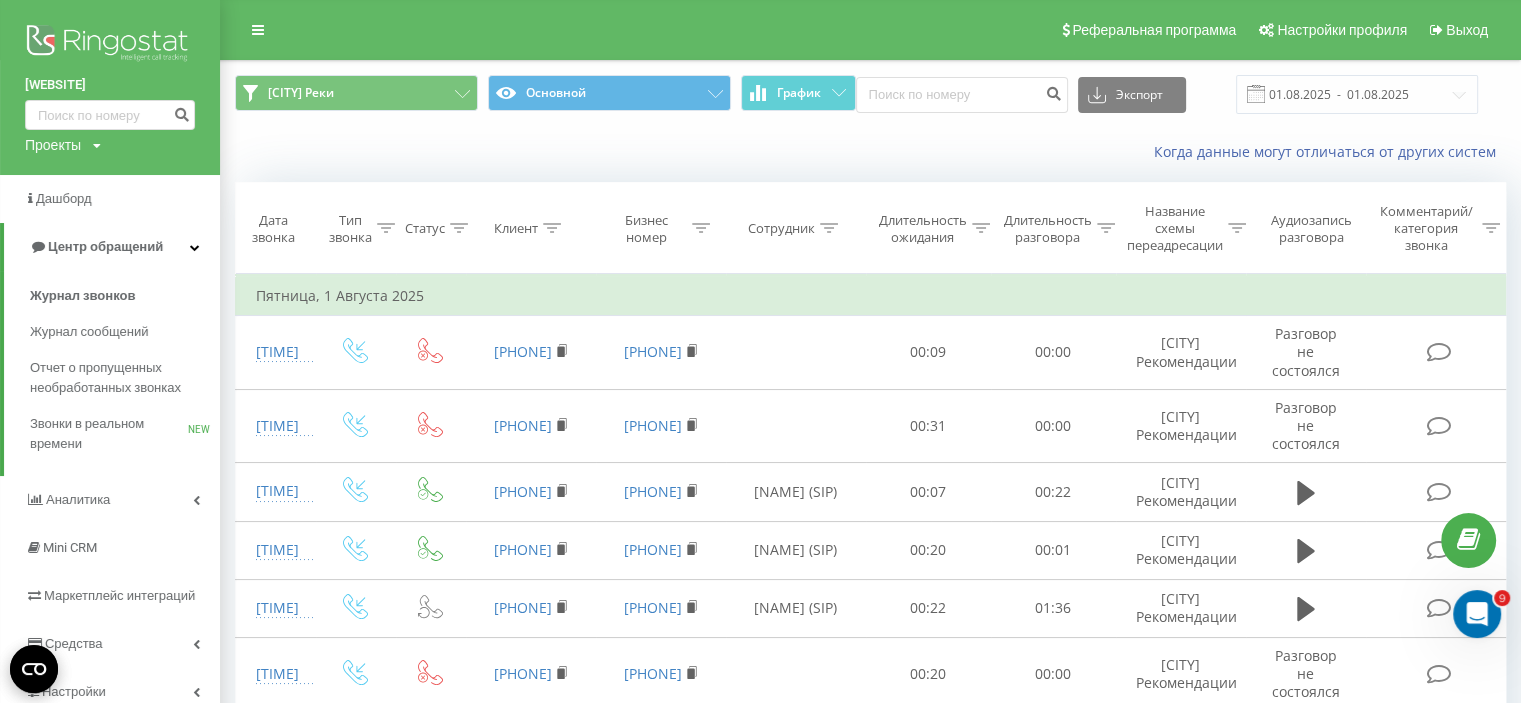 click at bounding box center [110, 45] 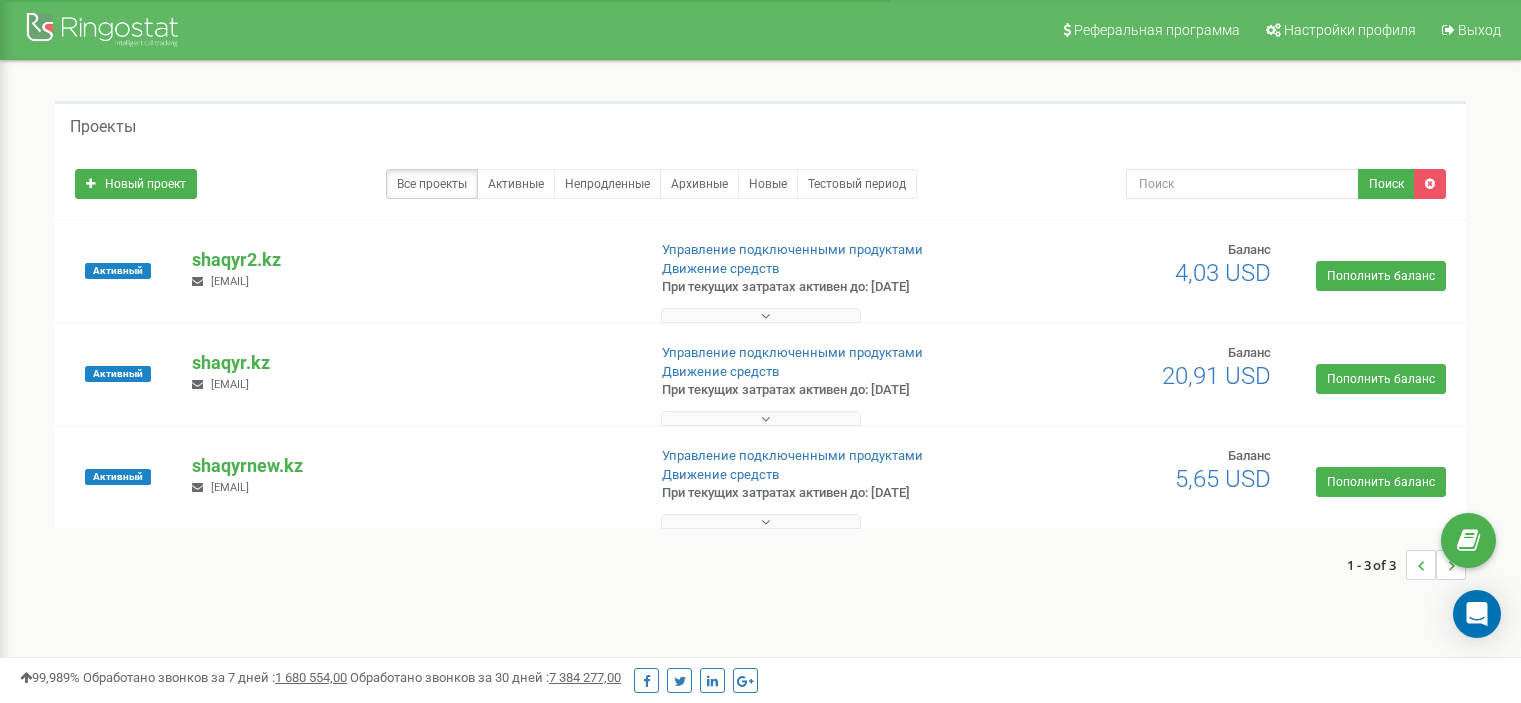 scroll, scrollTop: 0, scrollLeft: 0, axis: both 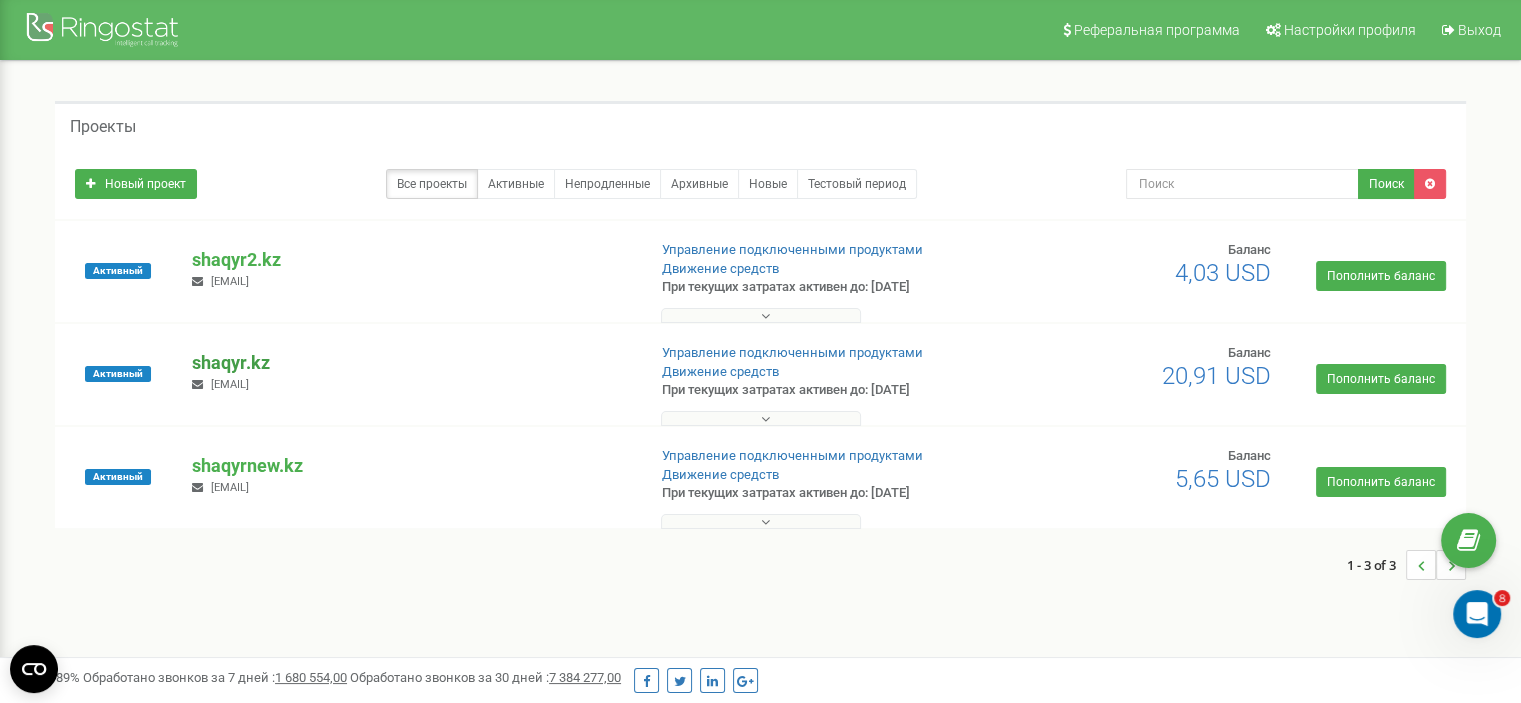 click on "[WEBSITE]" at bounding box center [410, 363] 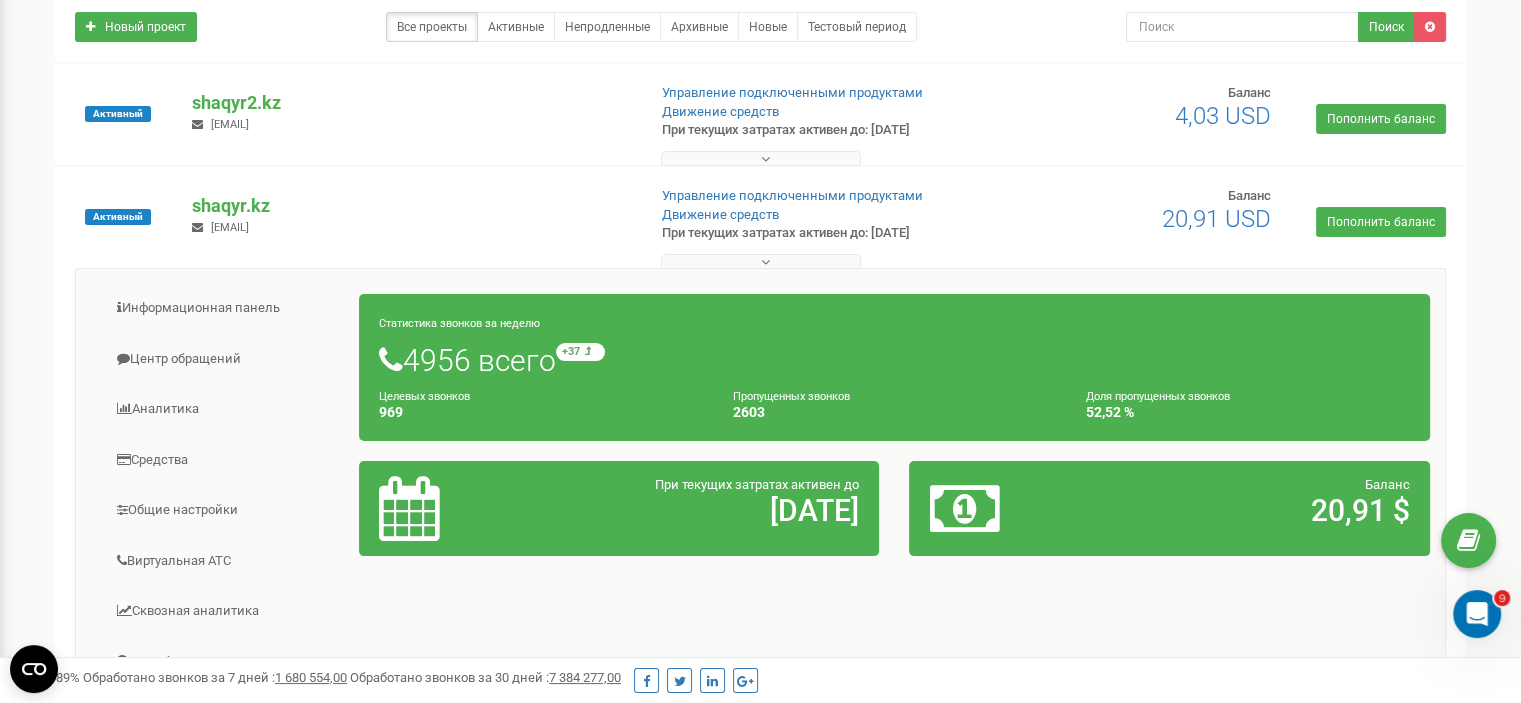 scroll, scrollTop: 200, scrollLeft: 0, axis: vertical 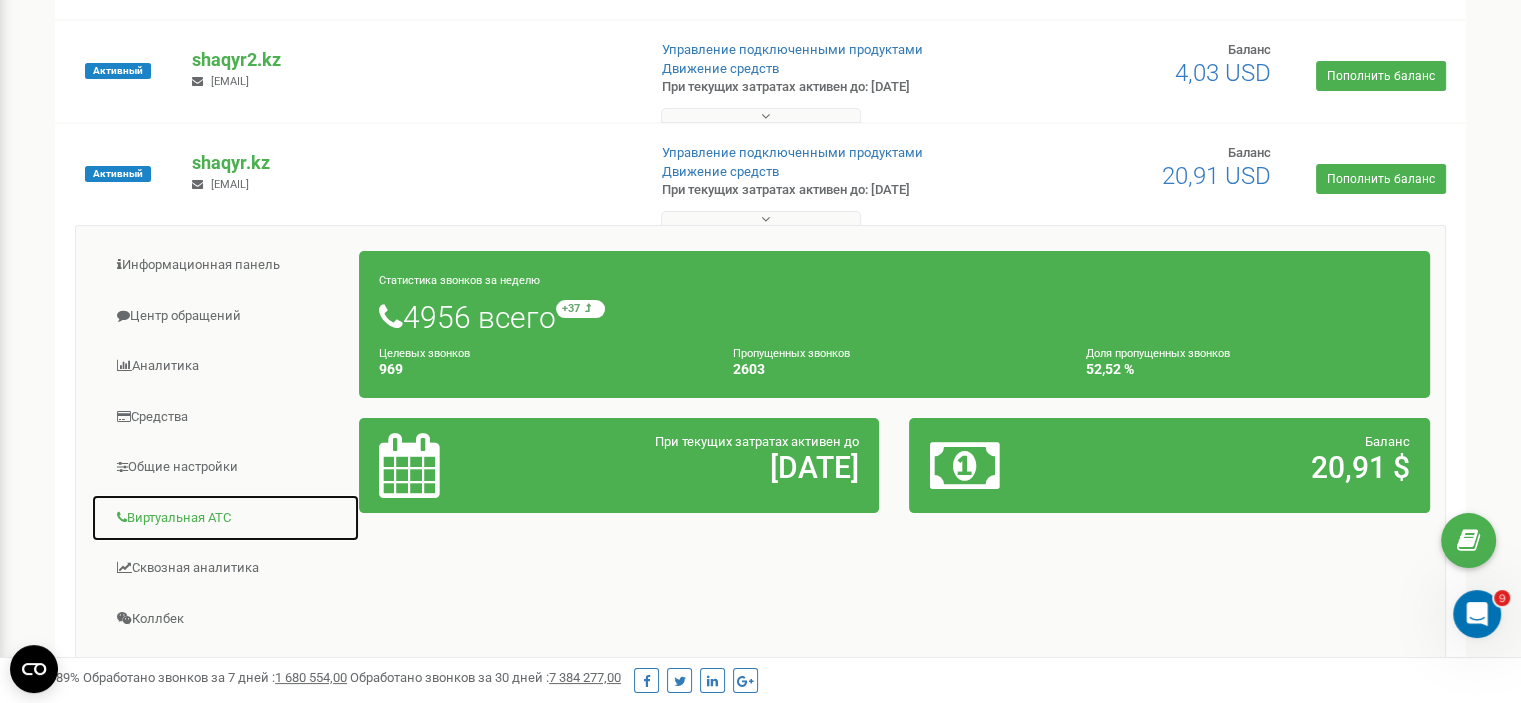 click on "Виртуальная АТС" at bounding box center (225, 518) 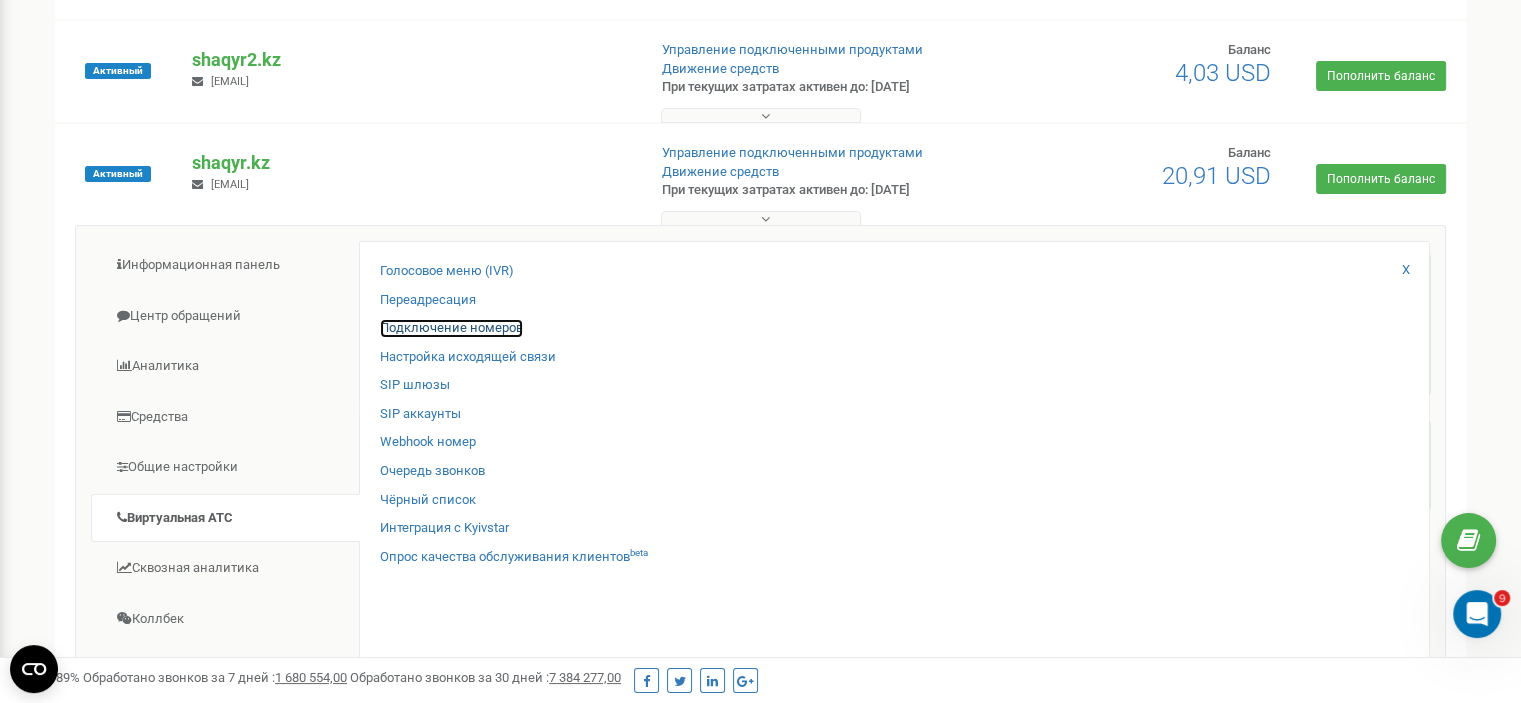 click on "Подключение номеров" at bounding box center [451, 328] 